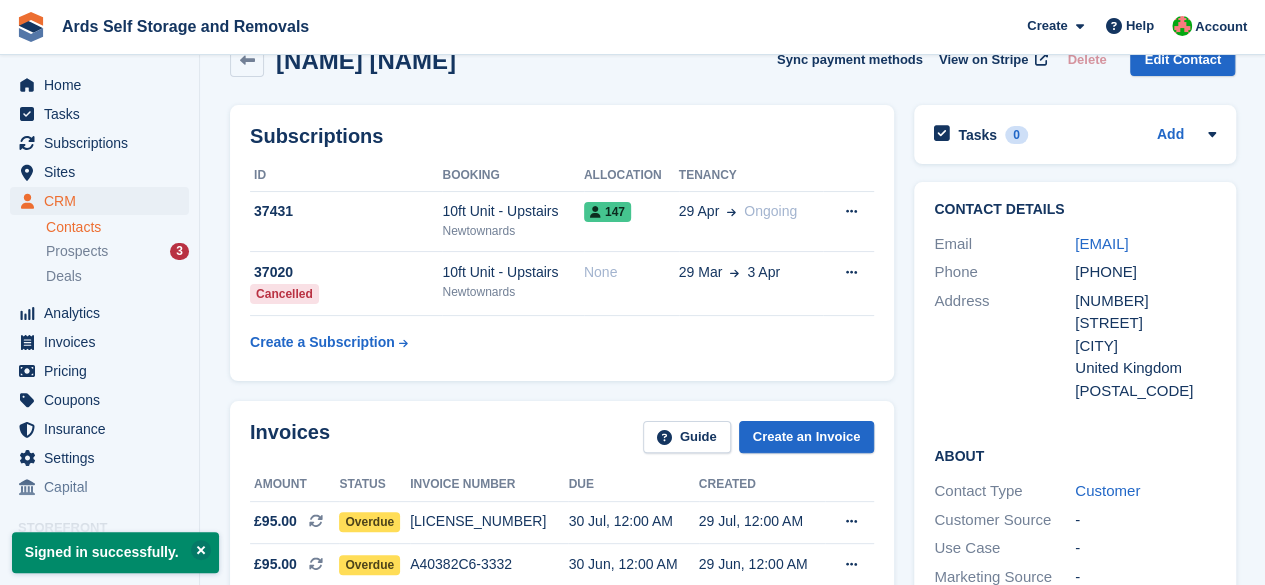 scroll, scrollTop: 0, scrollLeft: 0, axis: both 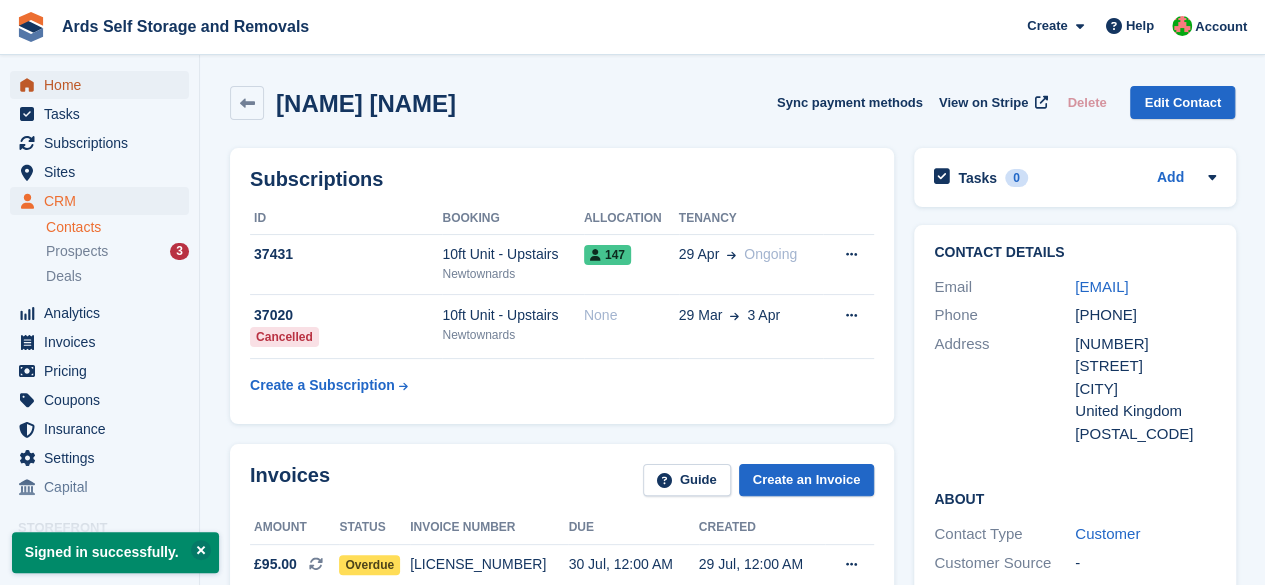 click on "Home" at bounding box center [104, 85] 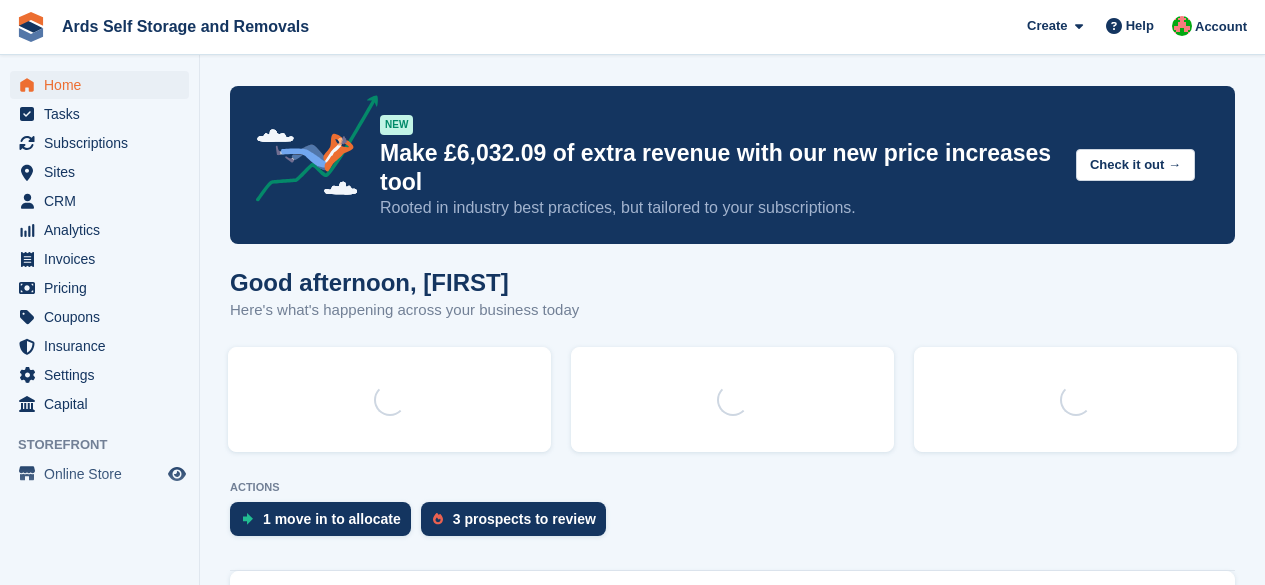 scroll, scrollTop: 0, scrollLeft: 0, axis: both 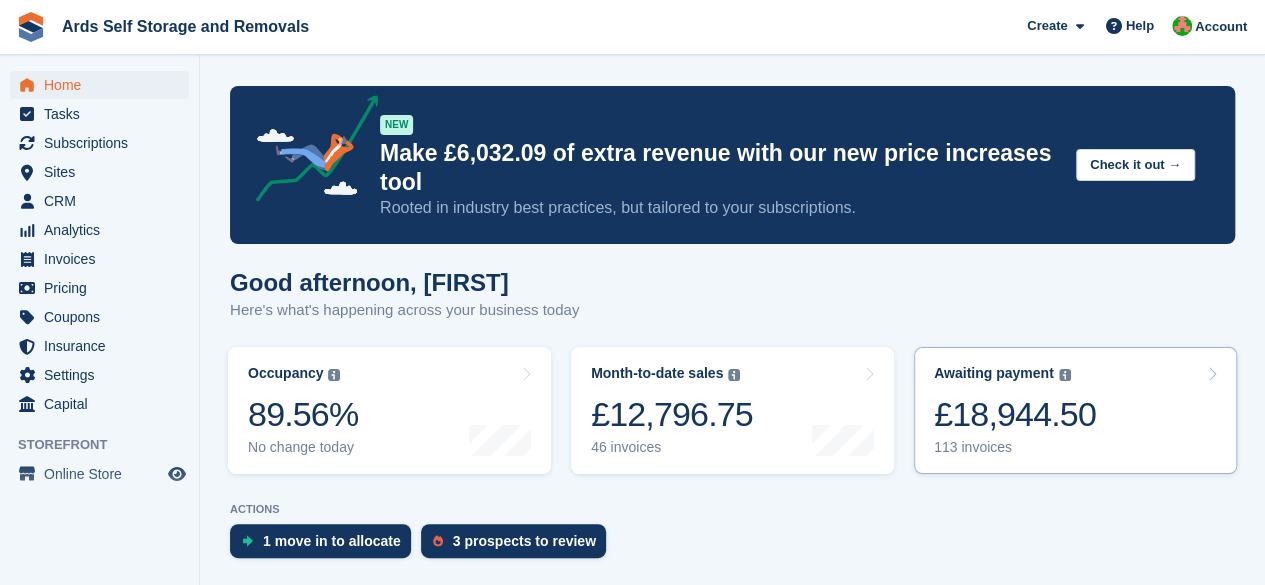 click on "£18,944.50" at bounding box center (1015, 414) 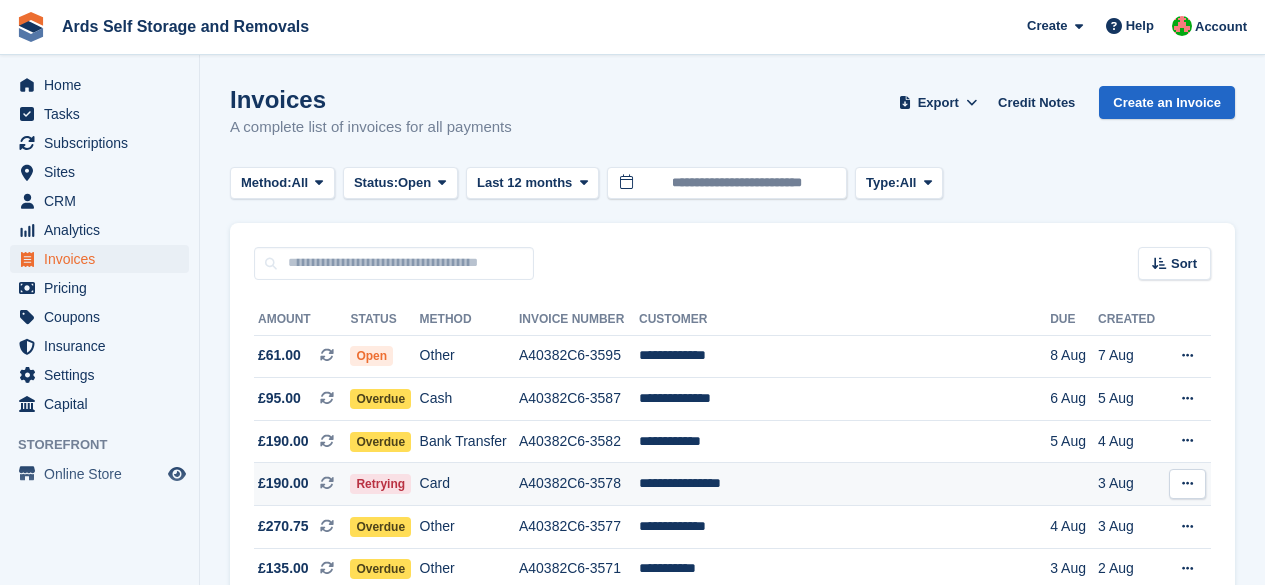scroll, scrollTop: 0, scrollLeft: 0, axis: both 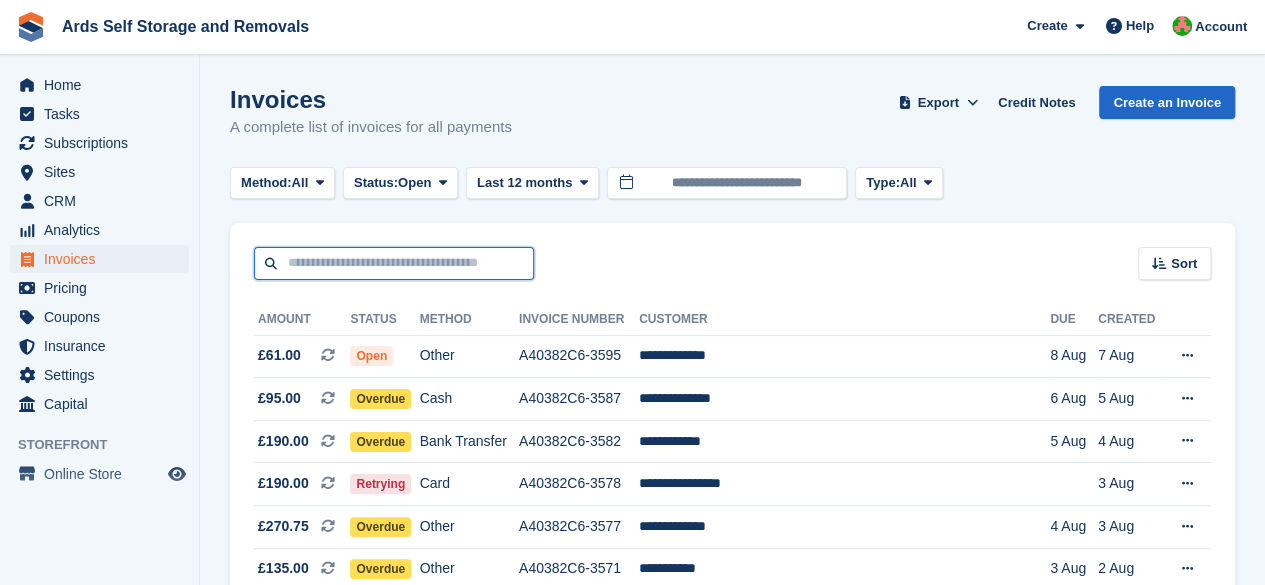 click at bounding box center (394, 263) 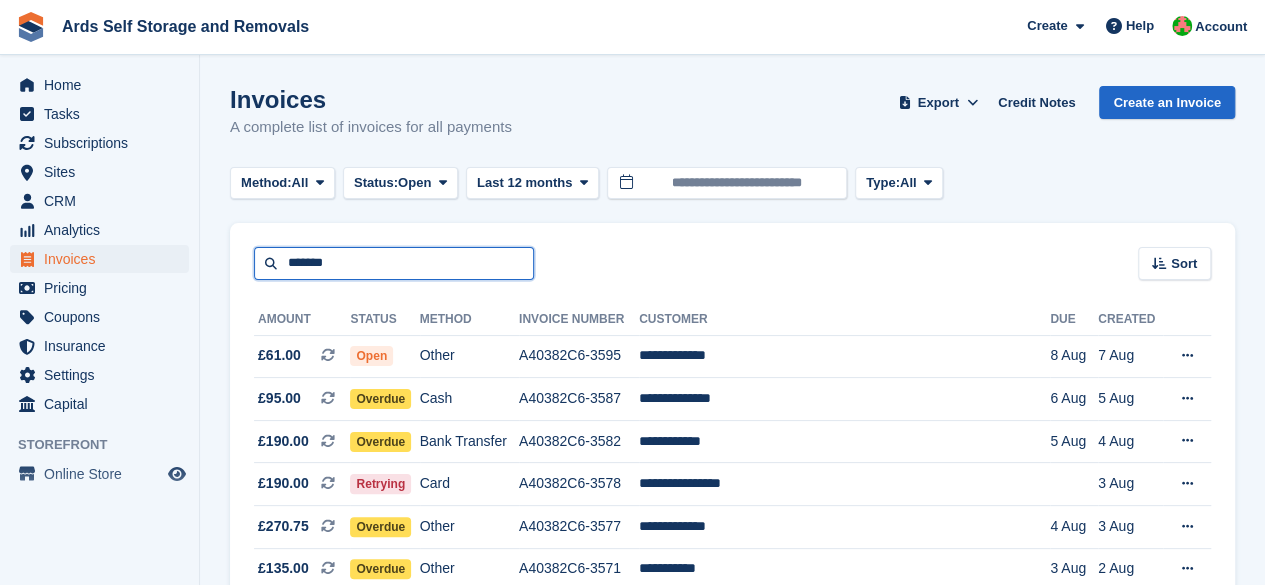 type on "*******" 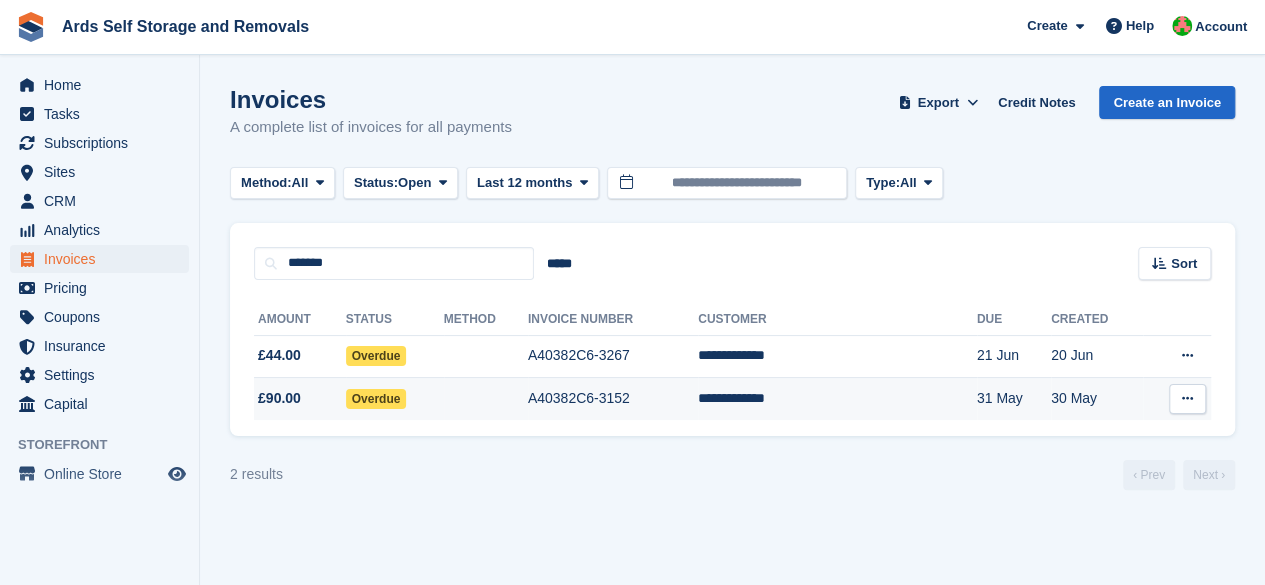 click on "A40382C6-3152" at bounding box center [613, 399] 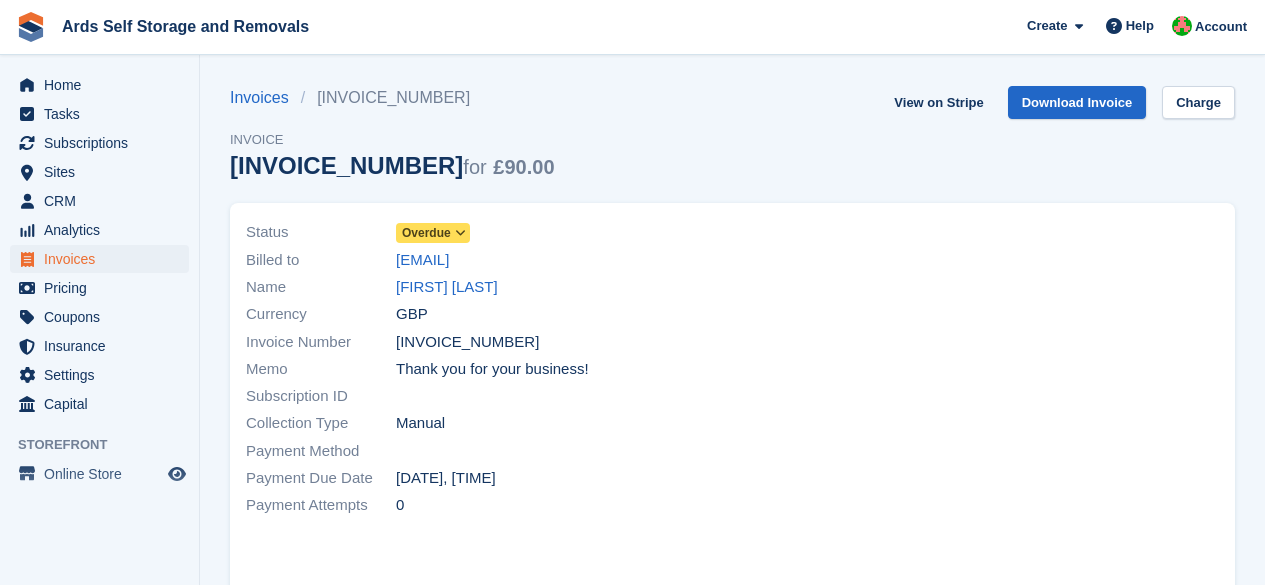 scroll, scrollTop: 0, scrollLeft: 0, axis: both 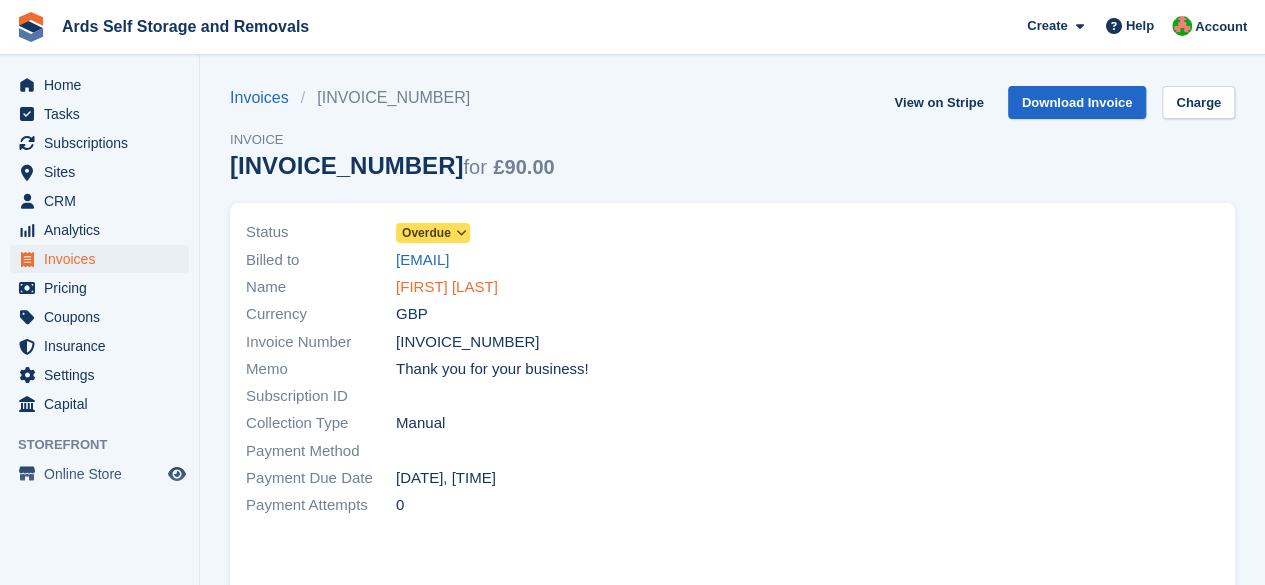 click on "[FIRST] [LAST]" at bounding box center [447, 287] 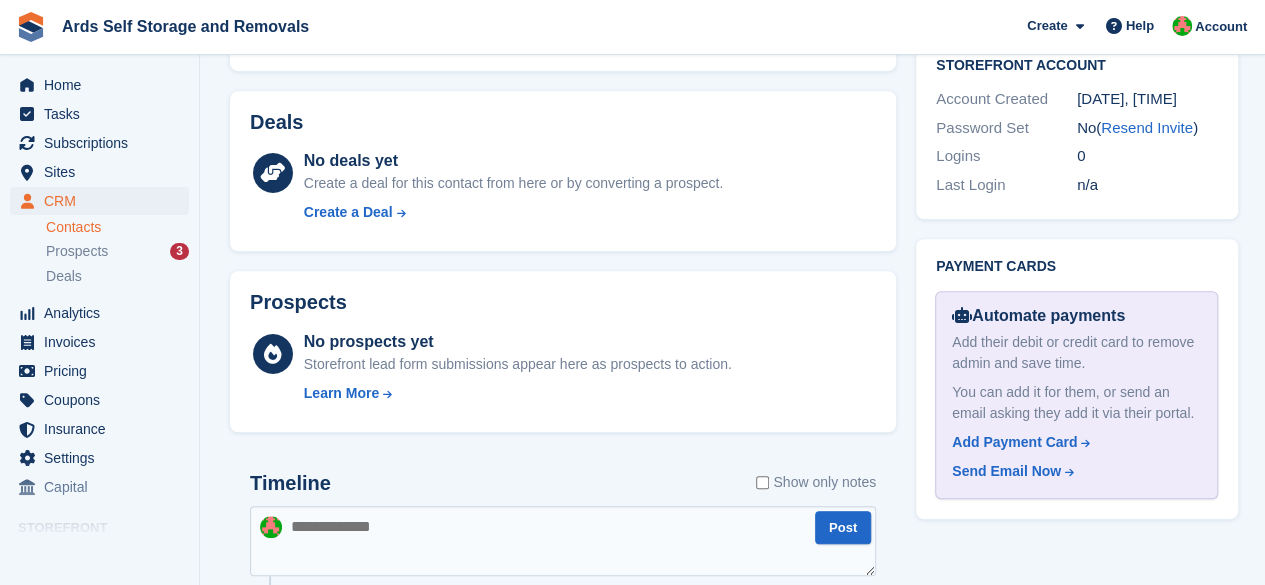 scroll, scrollTop: 900, scrollLeft: 0, axis: vertical 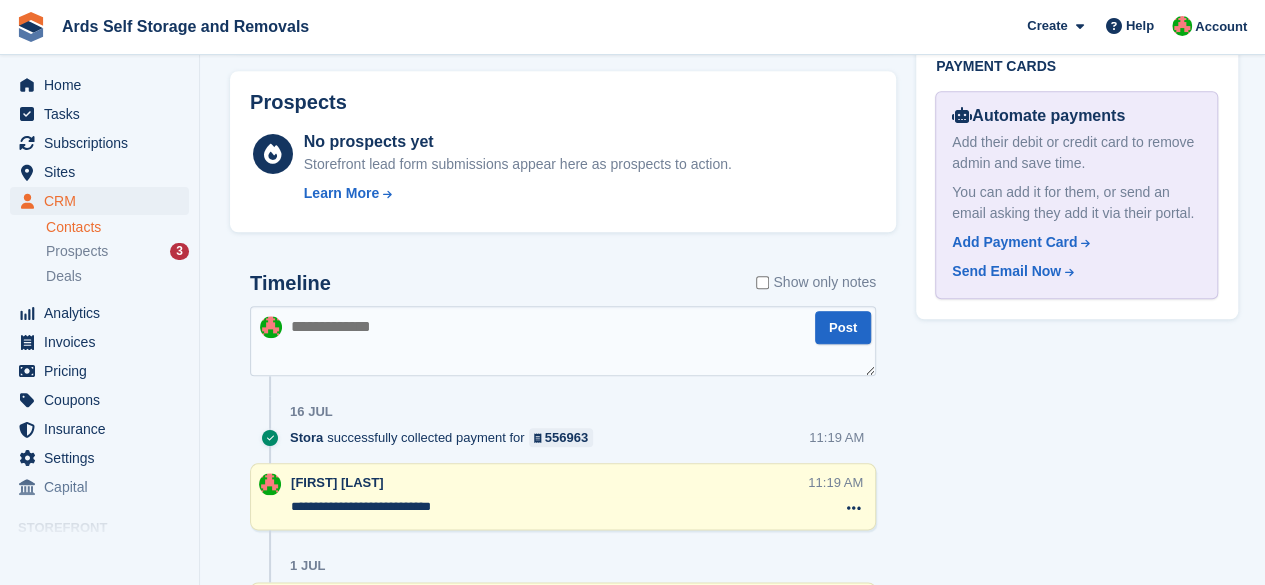 click at bounding box center [563, 341] 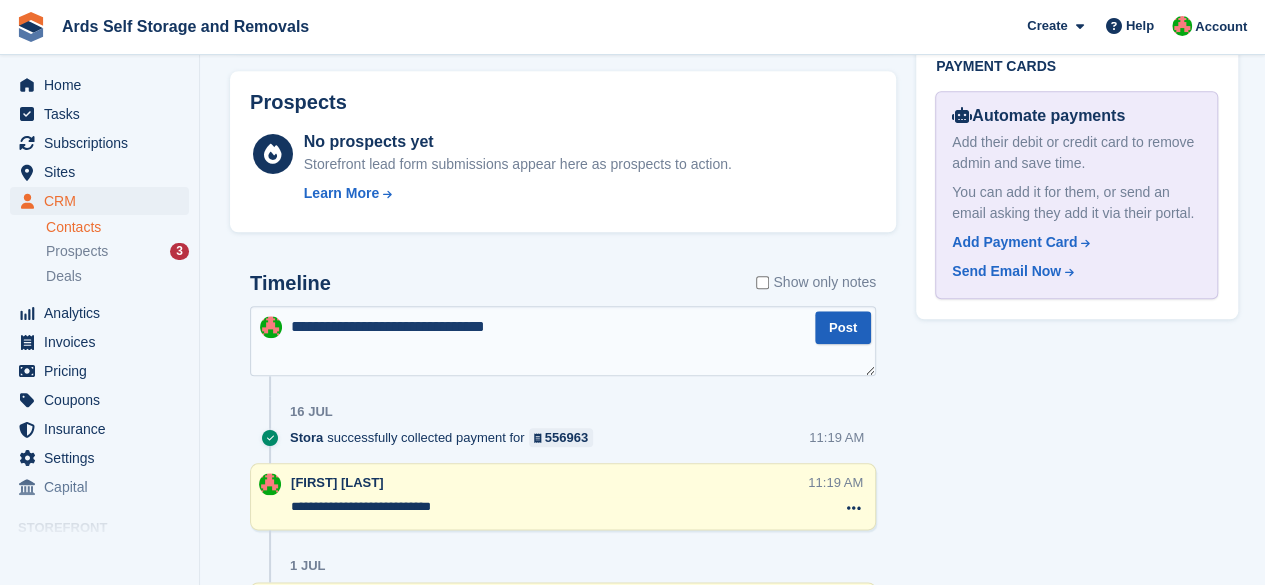 type on "**********" 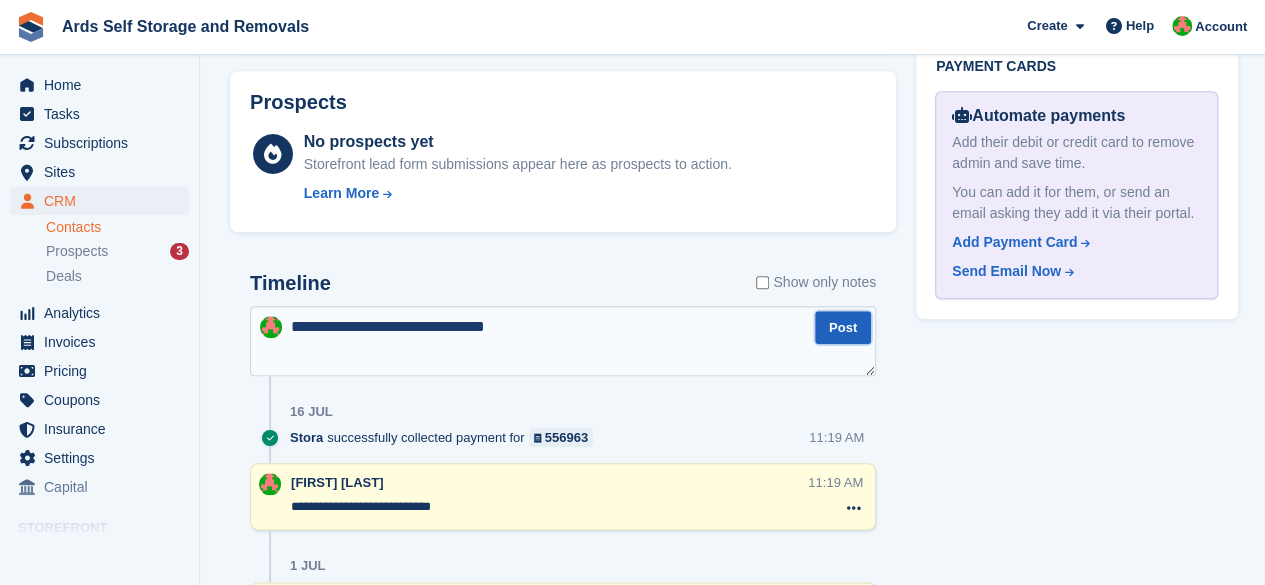click on "Post" at bounding box center (843, 327) 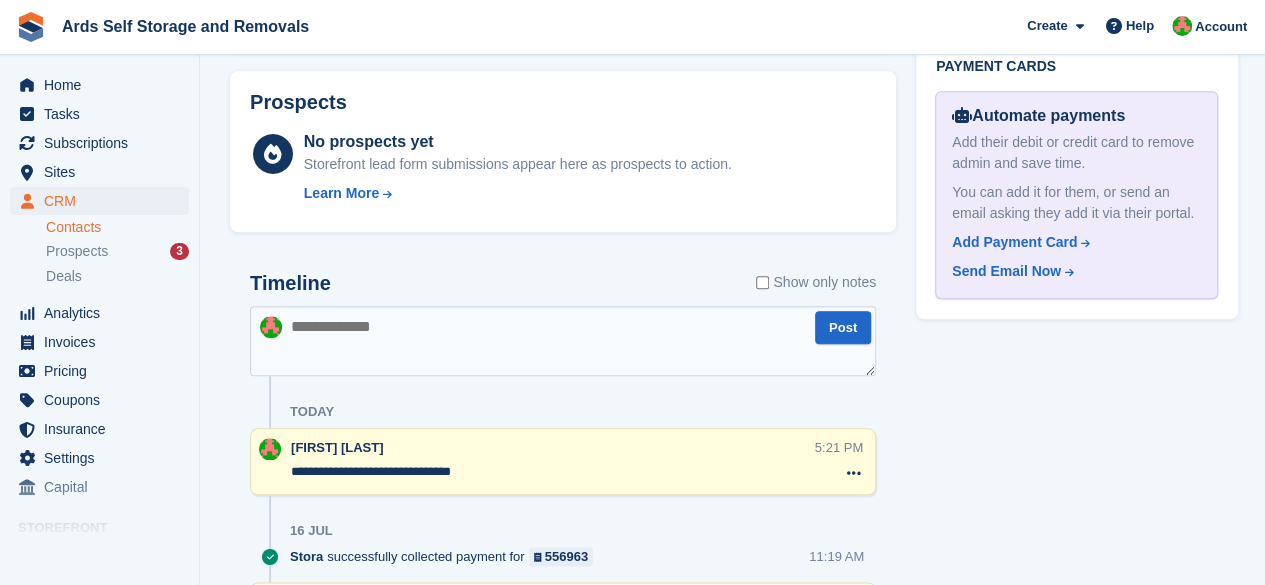 scroll, scrollTop: 300, scrollLeft: 0, axis: vertical 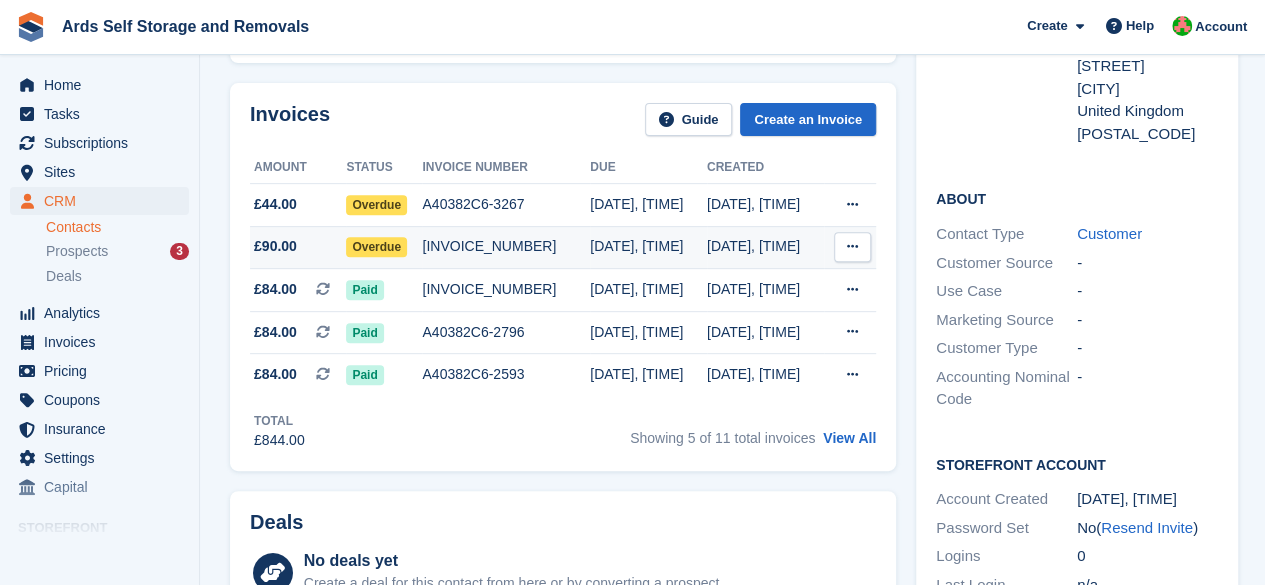 click on "Overdue" at bounding box center (376, 247) 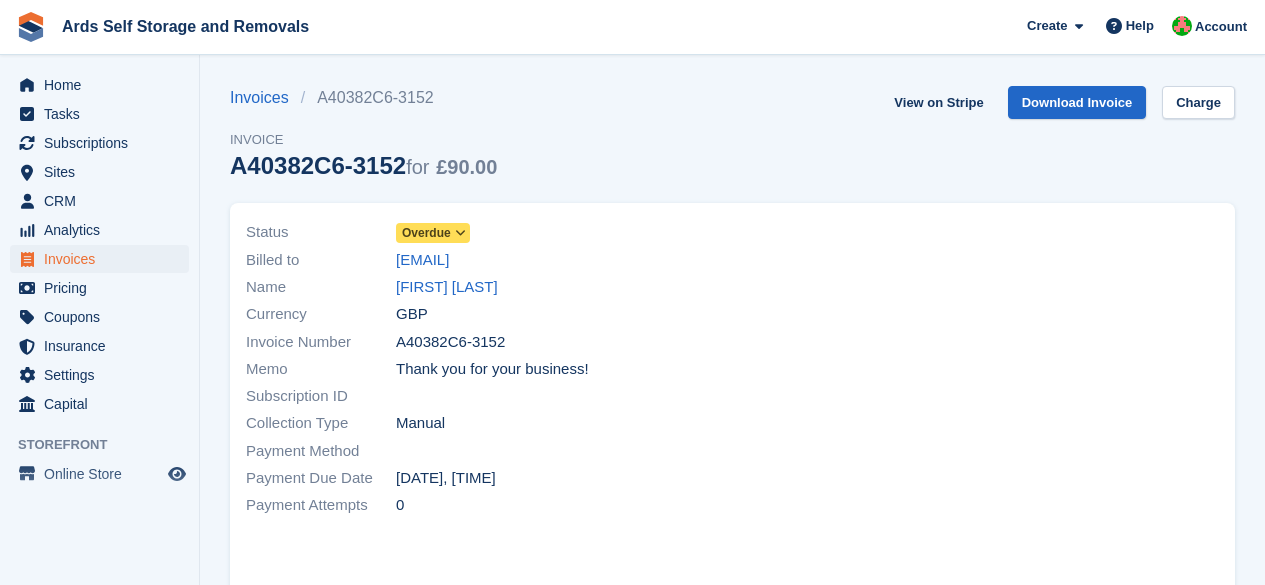 scroll, scrollTop: 0, scrollLeft: 0, axis: both 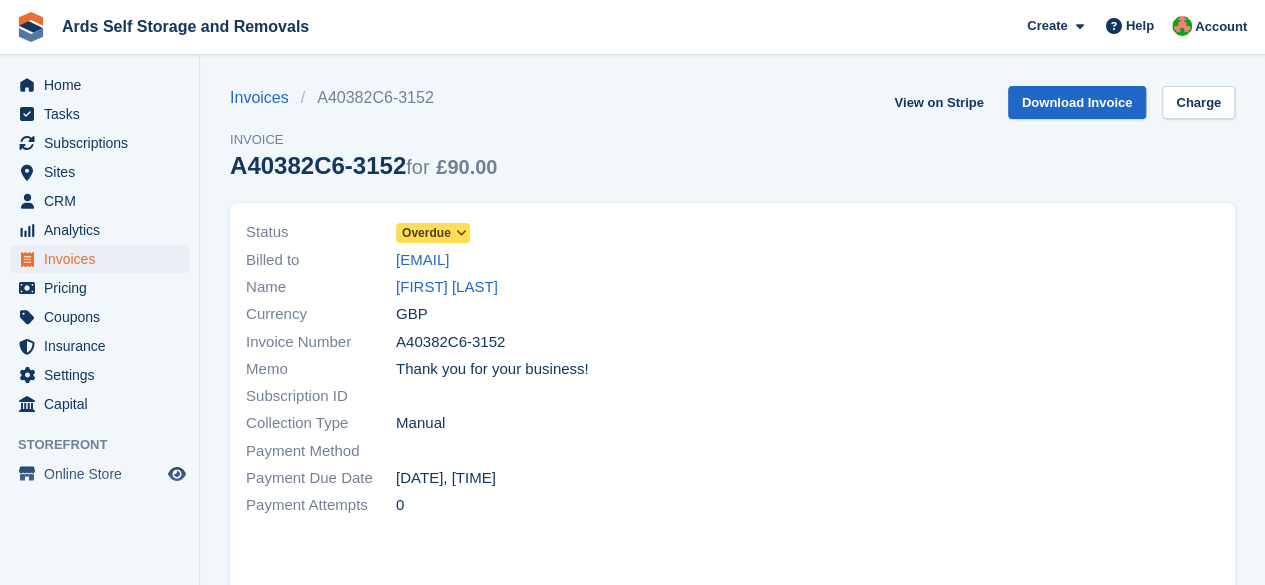 click on "Overdue" at bounding box center (433, 232) 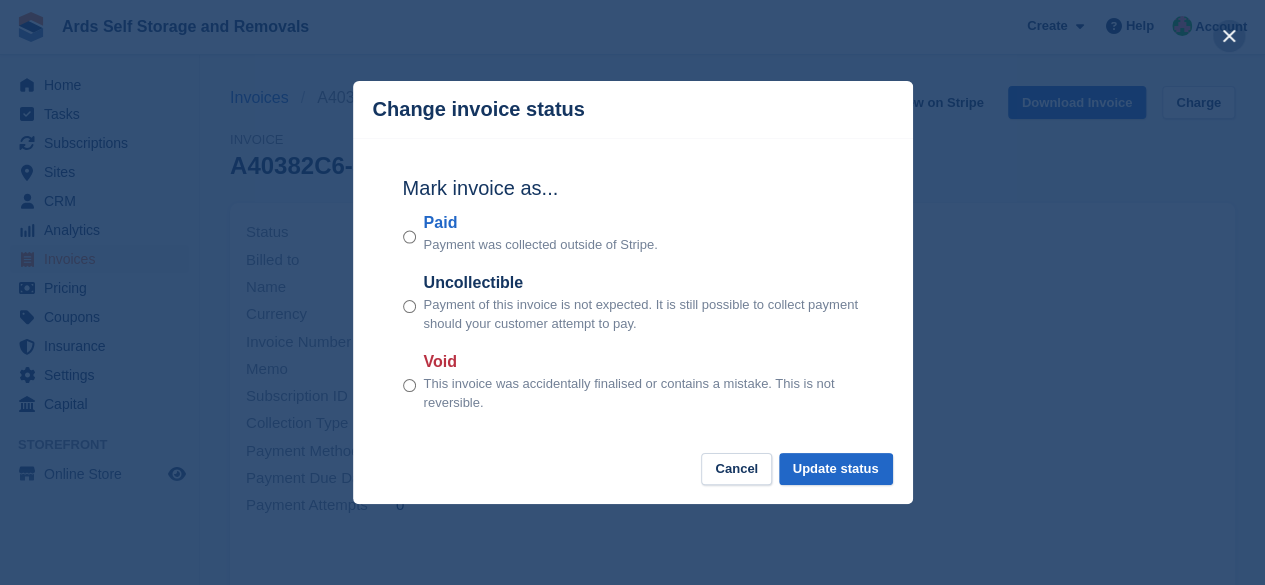 click at bounding box center [1229, 36] 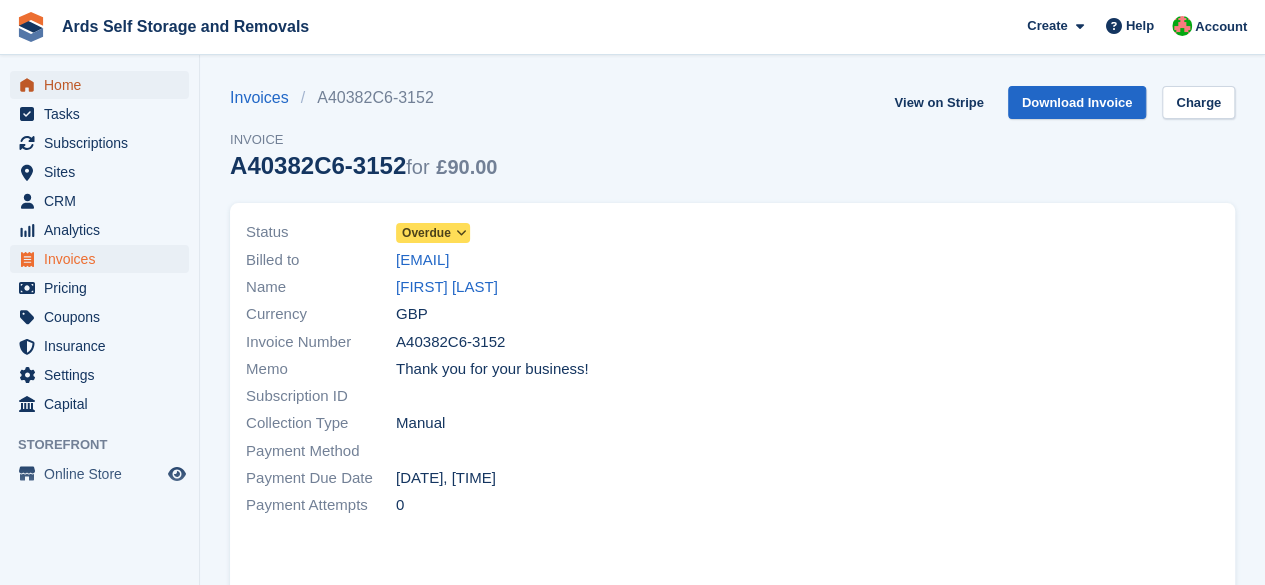 click on "Home" at bounding box center [104, 85] 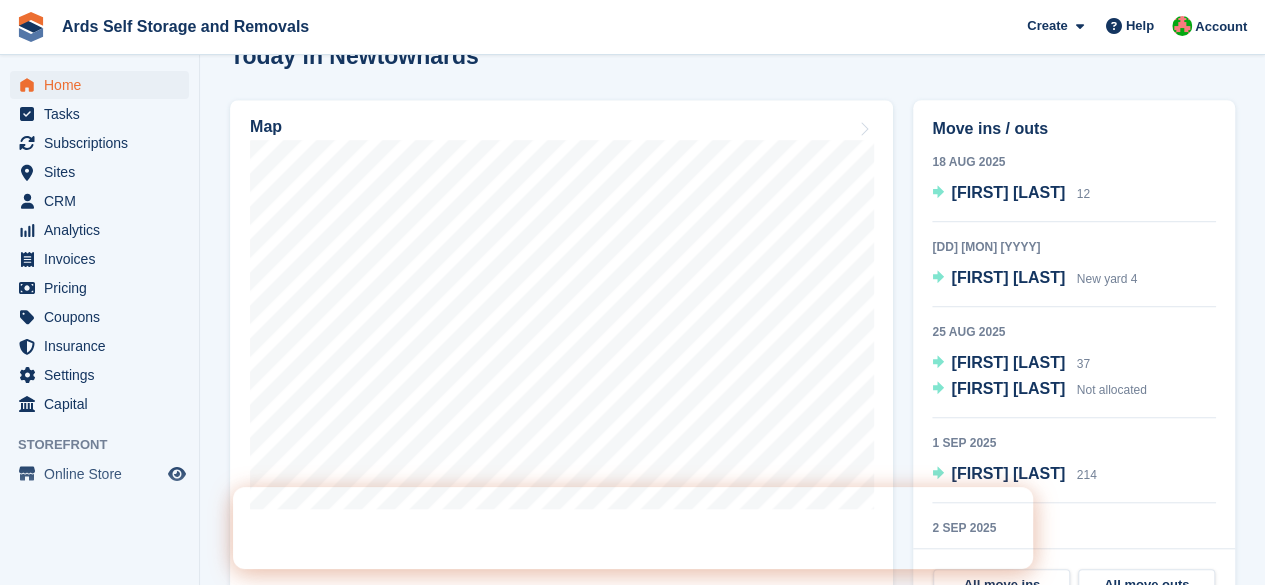scroll, scrollTop: 600, scrollLeft: 0, axis: vertical 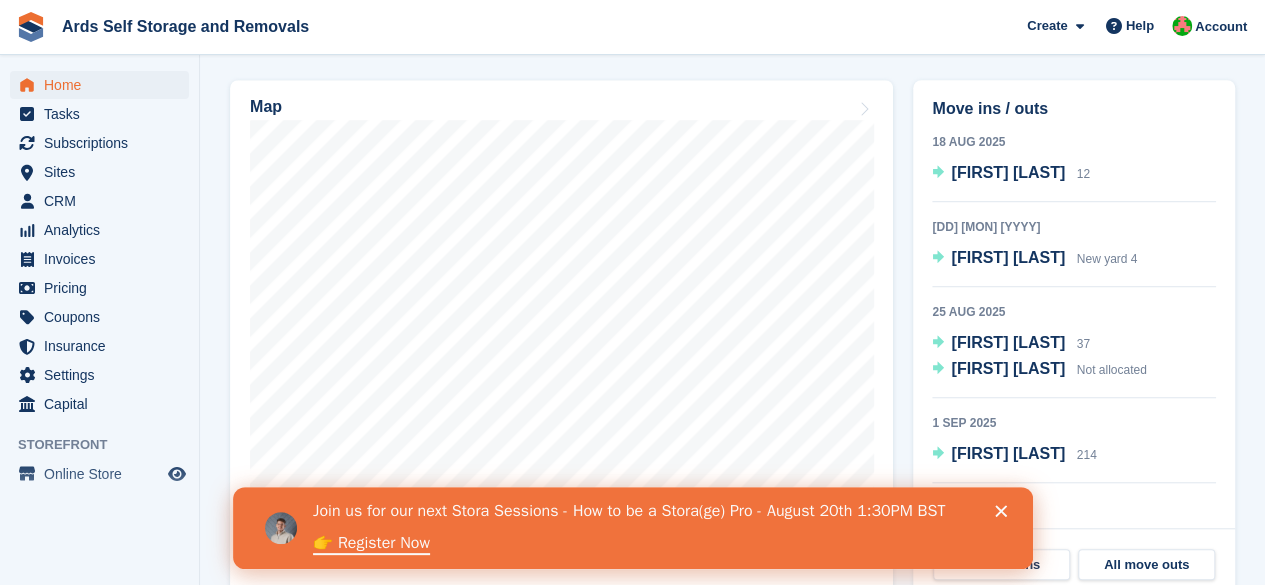click 